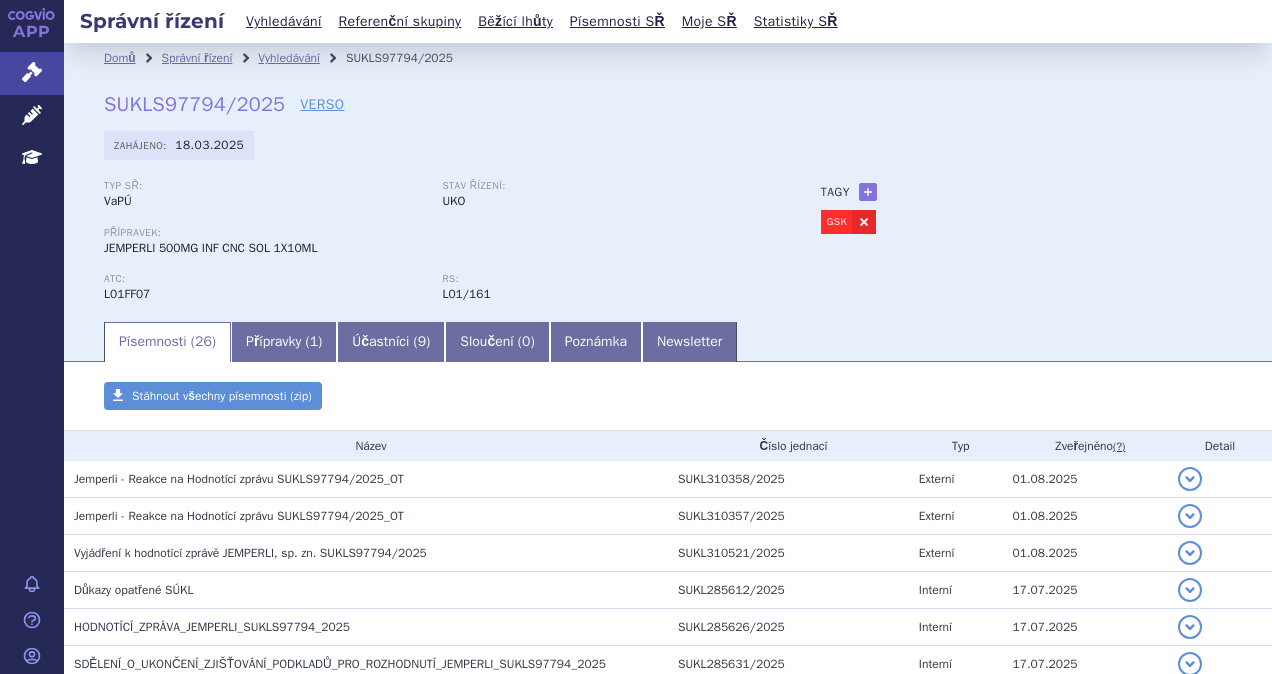 scroll, scrollTop: 0, scrollLeft: 0, axis: both 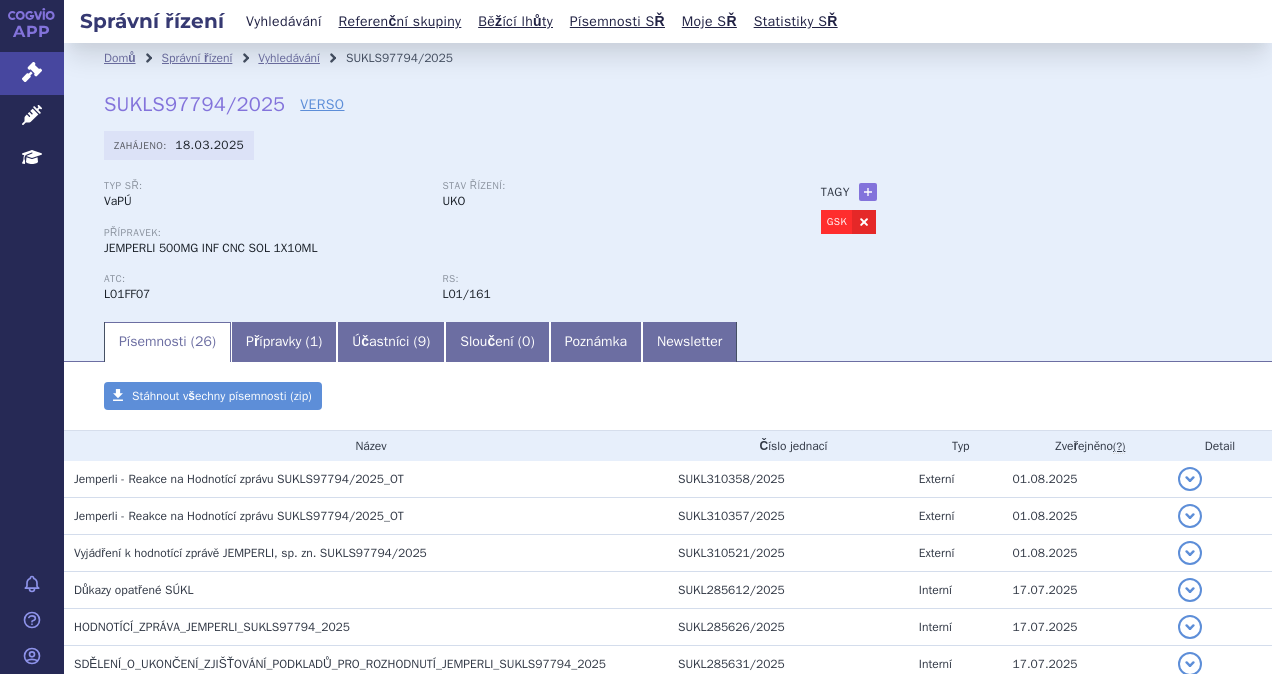 click on "Vyhledávání" at bounding box center [284, 21] 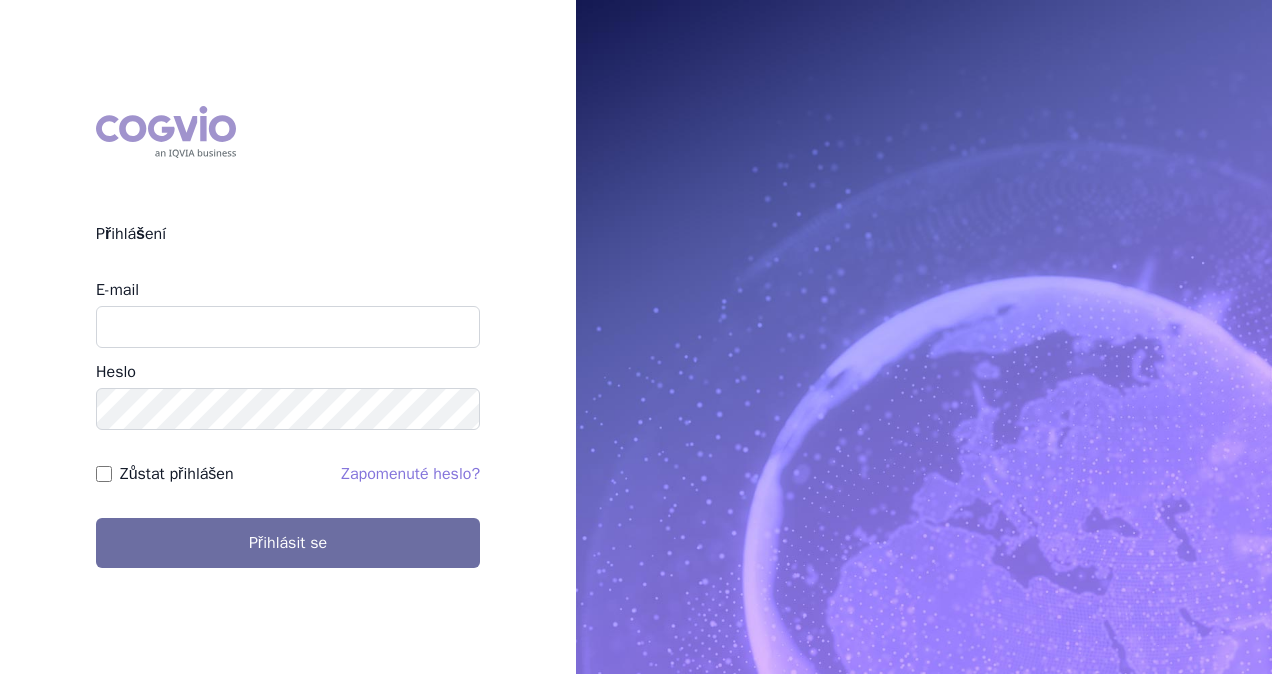 scroll, scrollTop: 0, scrollLeft: 0, axis: both 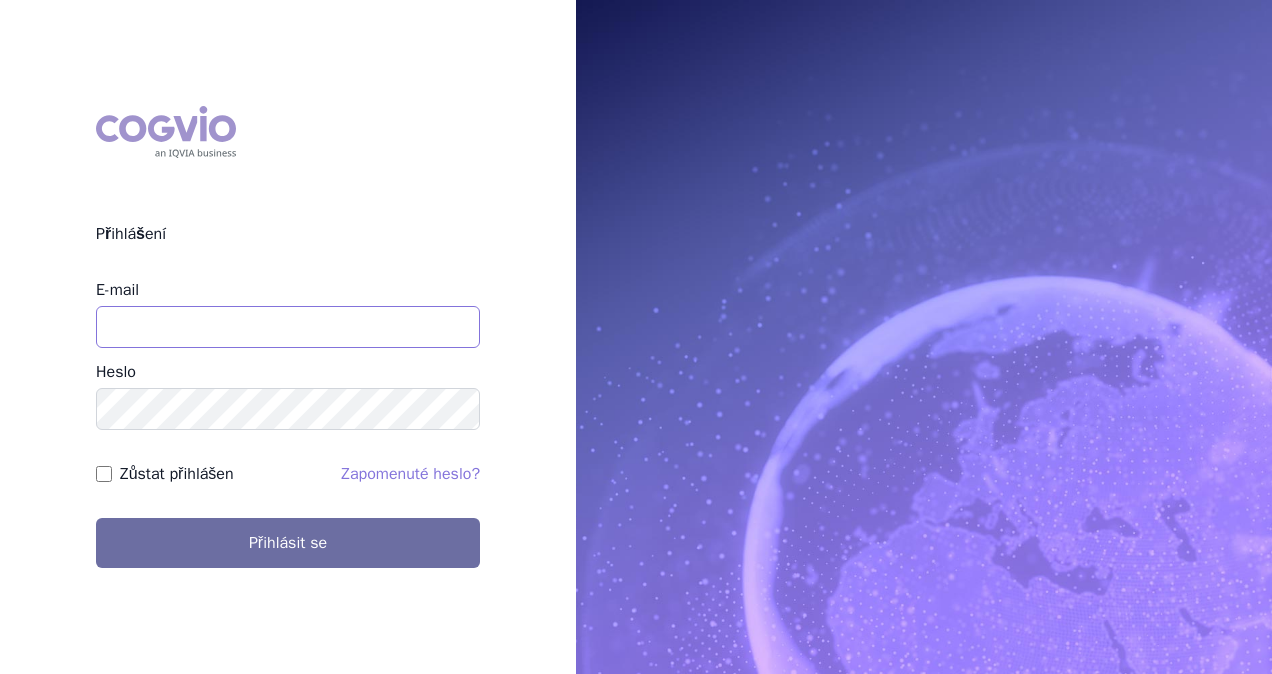 click on "E-mail" at bounding box center [288, 327] 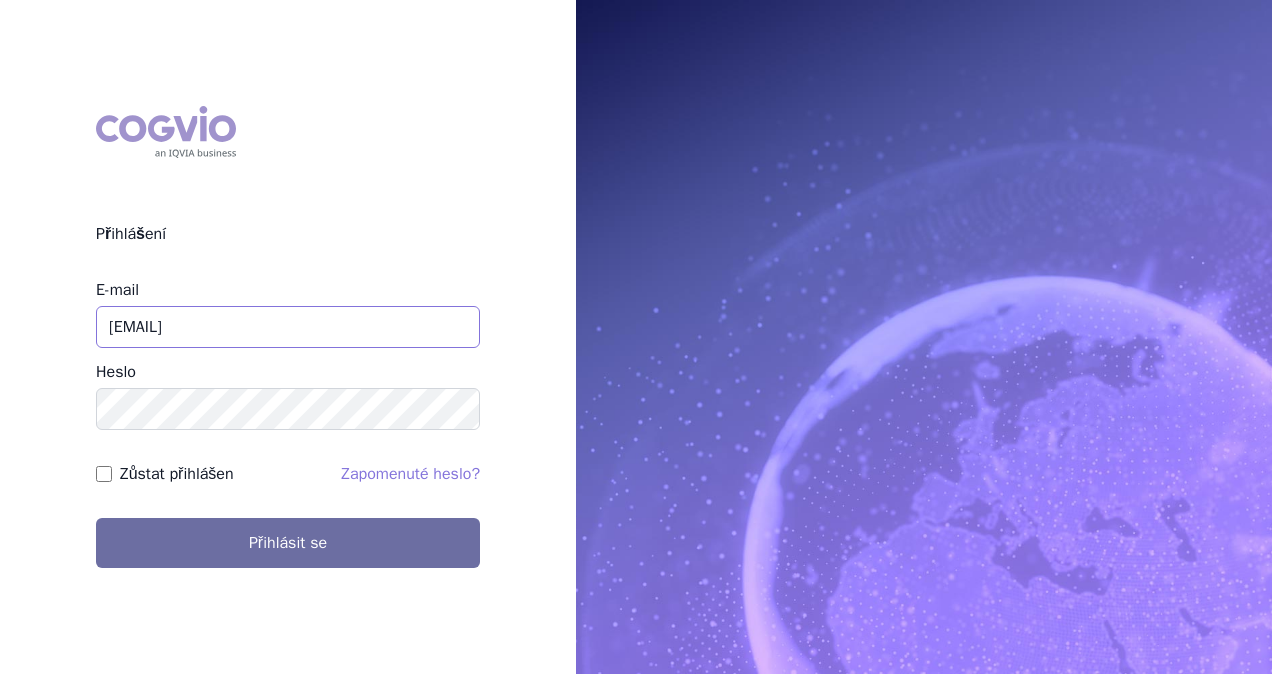 type on "michaela.x.tauchmanova@gsk.com" 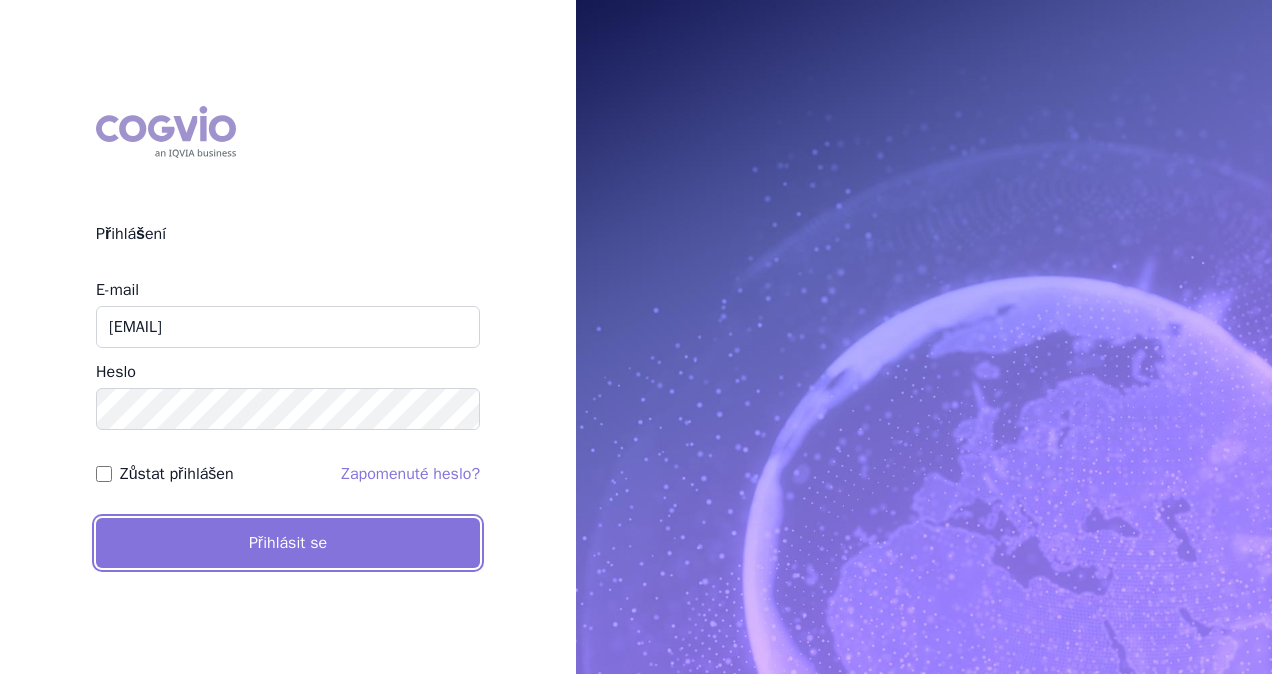 click on "Přihlásit se" at bounding box center [288, 543] 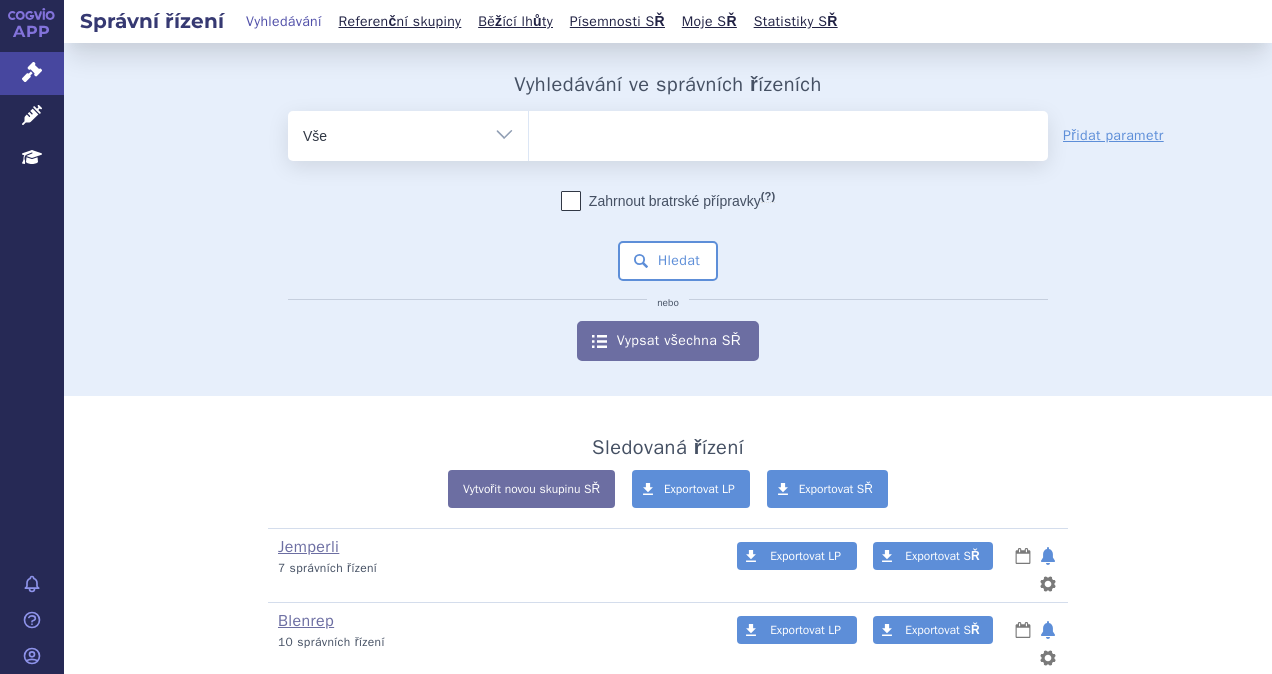 scroll, scrollTop: 0, scrollLeft: 0, axis: both 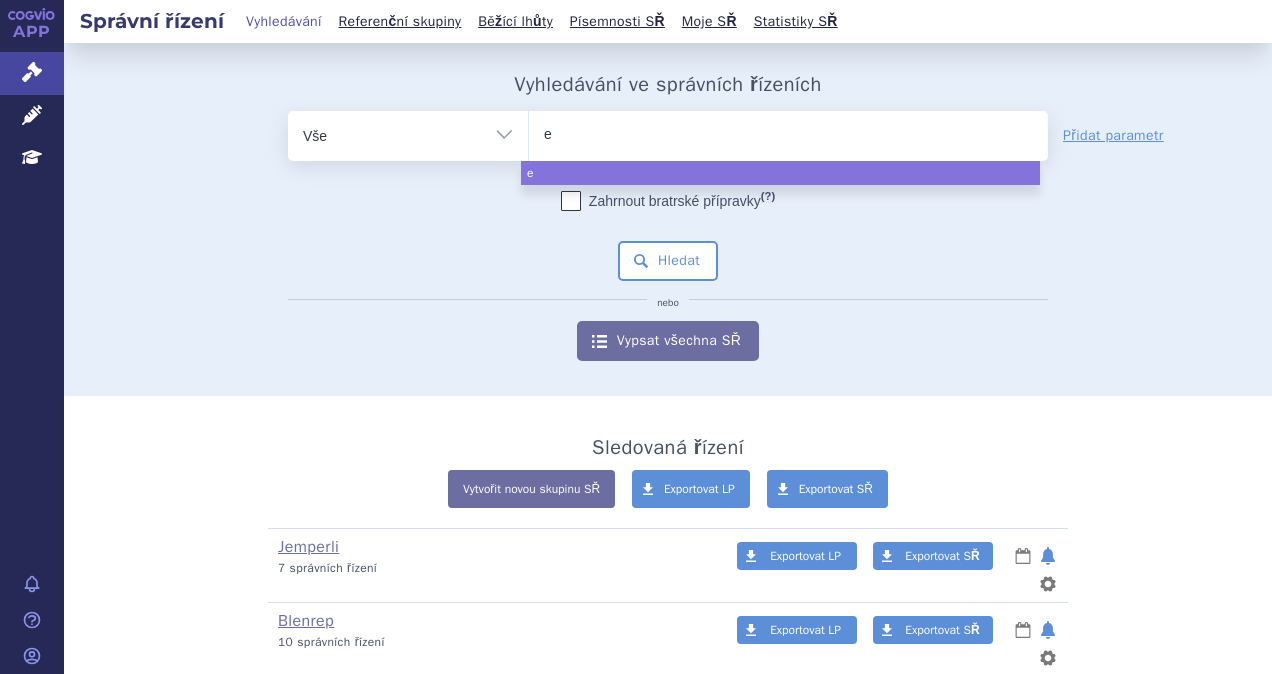 type on "el" 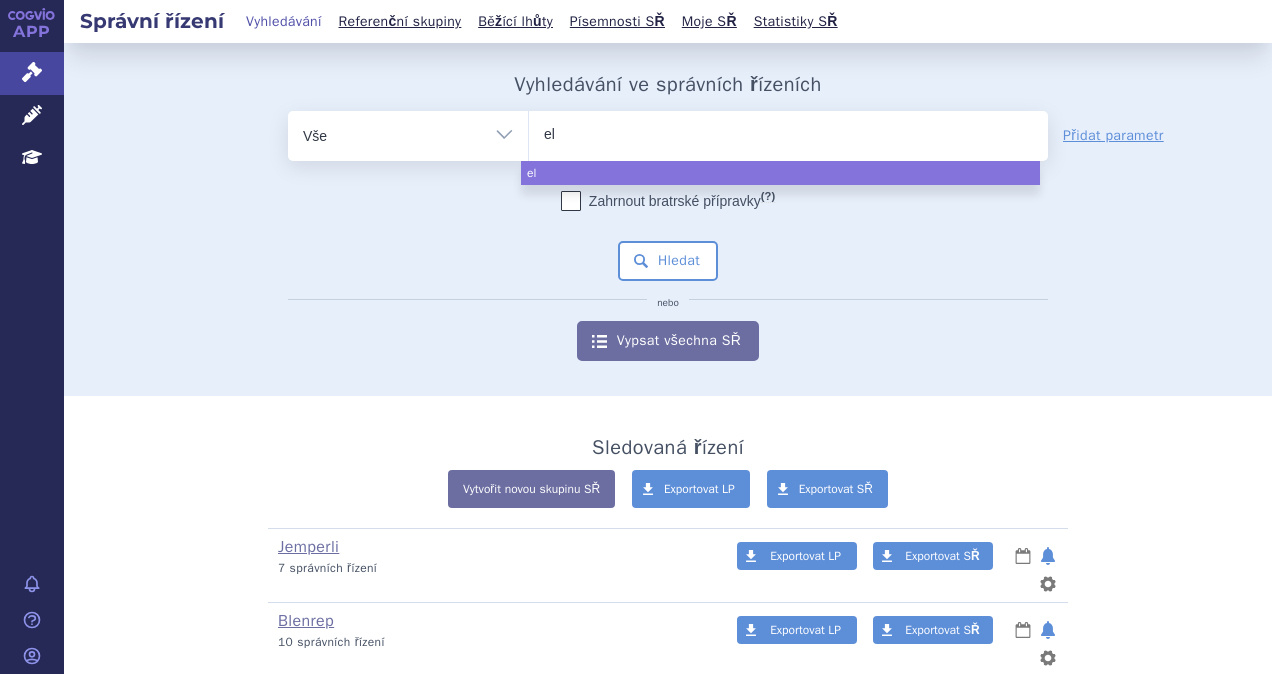 type on "elo" 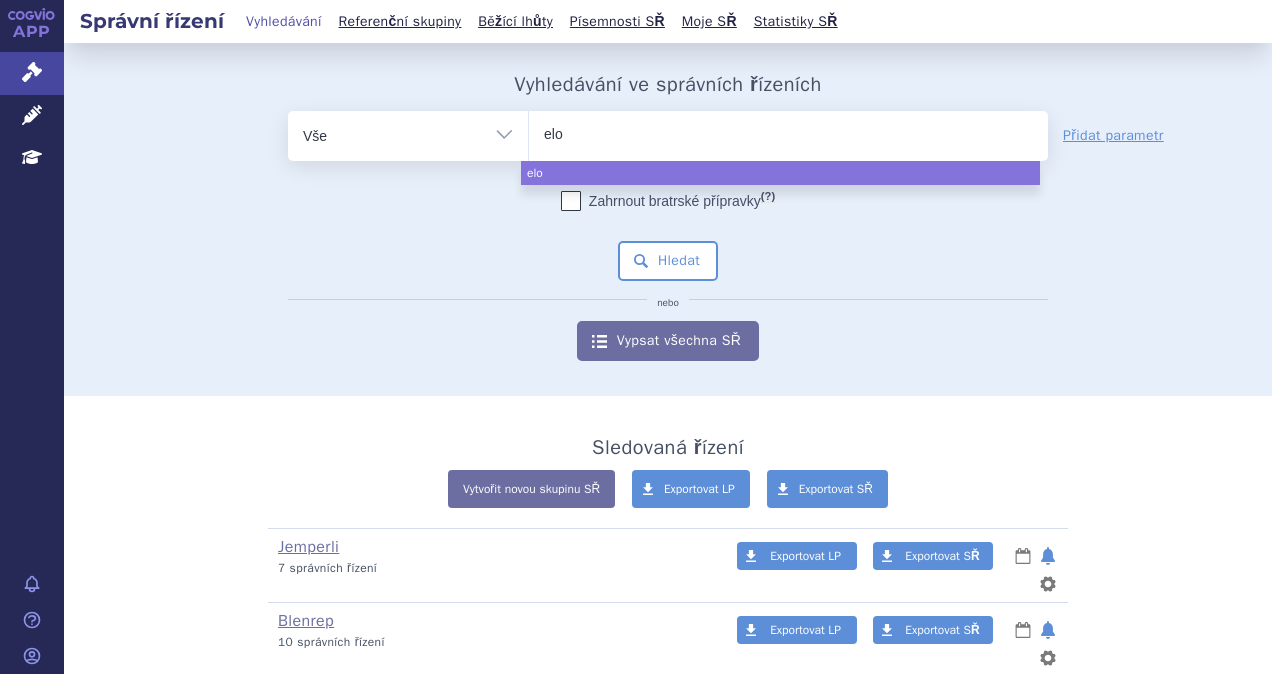 drag, startPoint x: 700, startPoint y: 140, endPoint x: 537, endPoint y: 138, distance: 163.01227 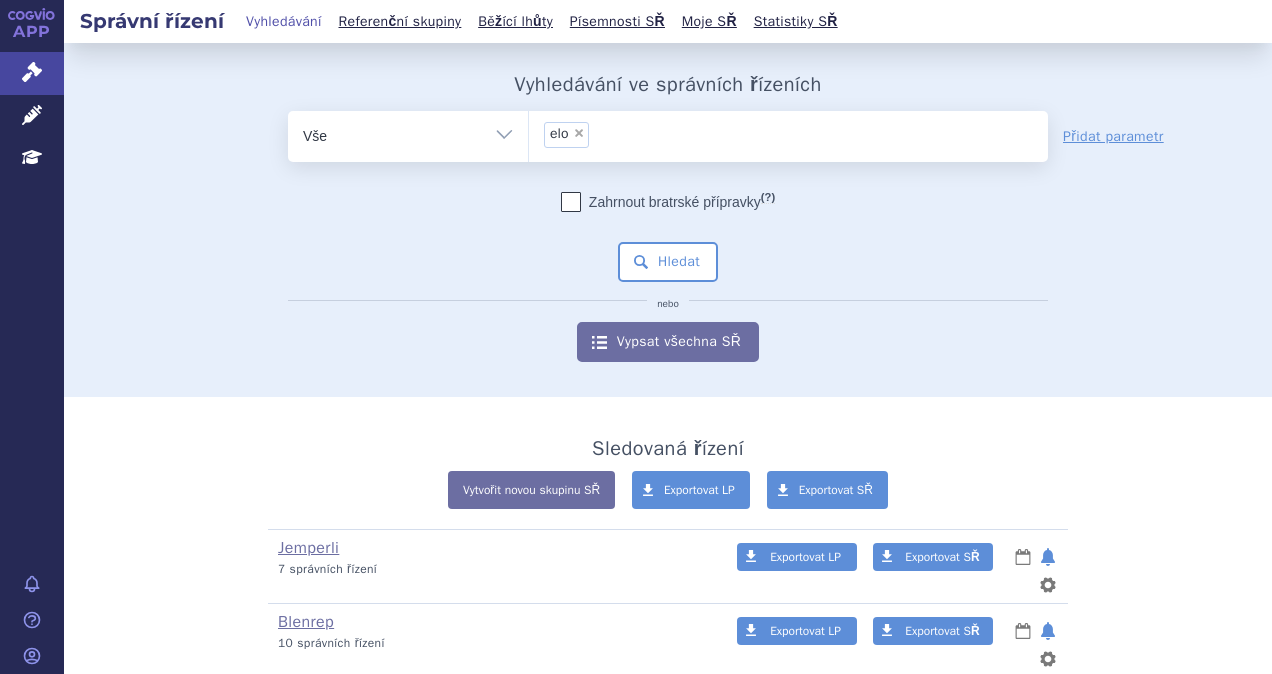 click on "× elo" at bounding box center [566, 135] 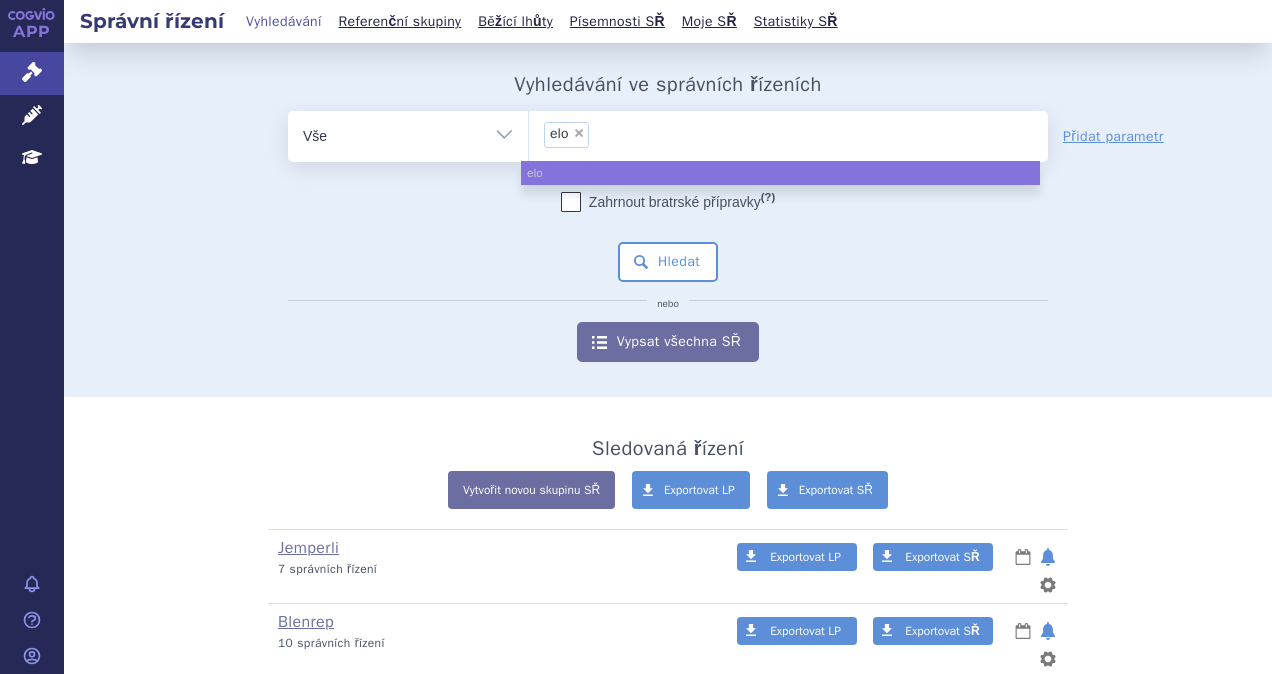 click on "×" at bounding box center (579, 133) 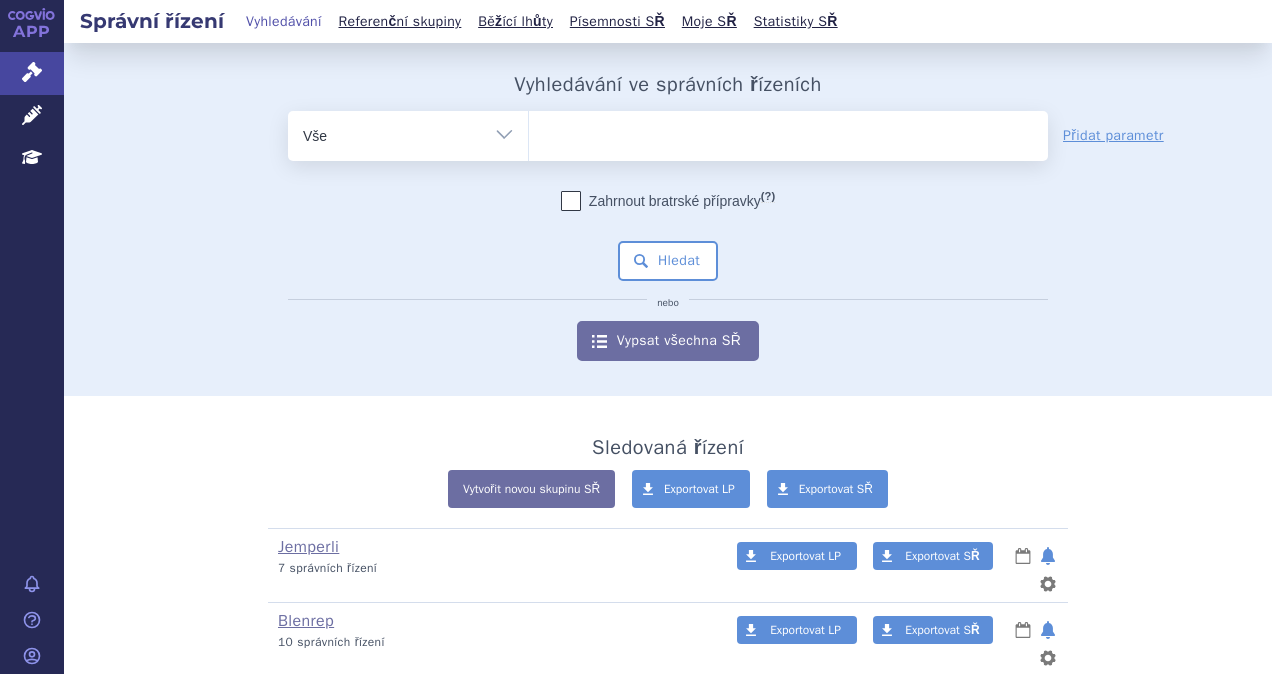 click at bounding box center (788, 132) 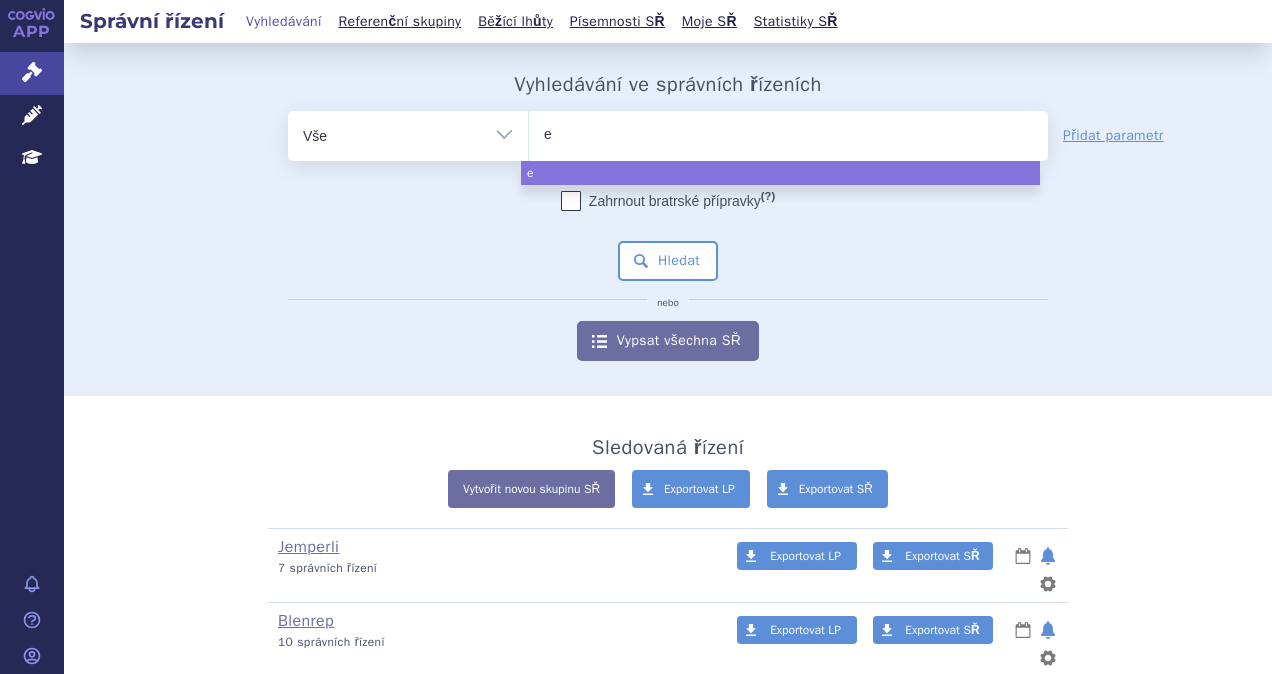 type on "em" 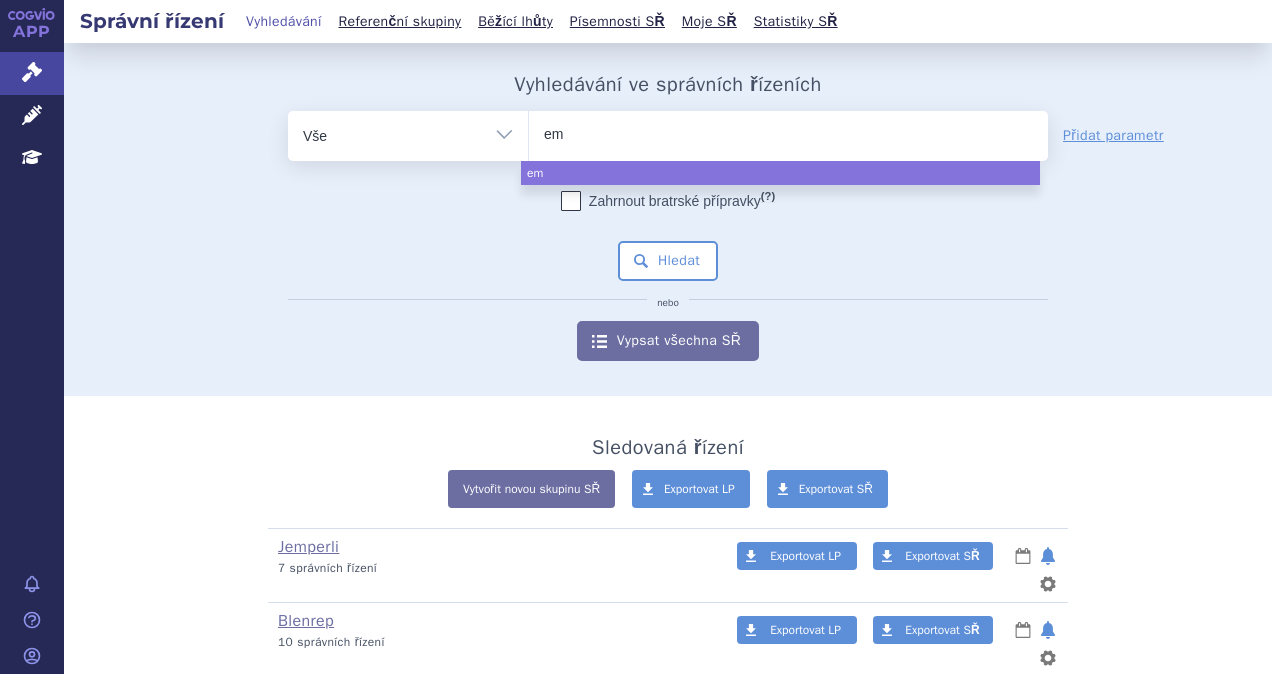 type on "emp" 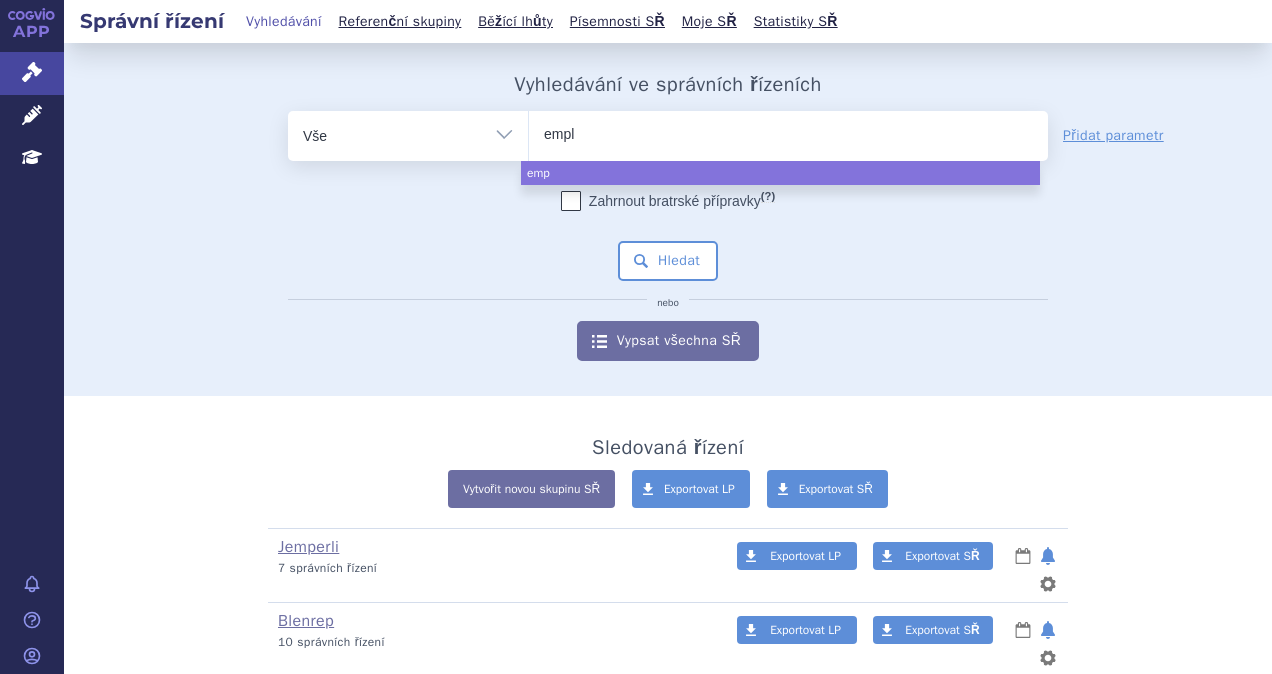 type on "empli" 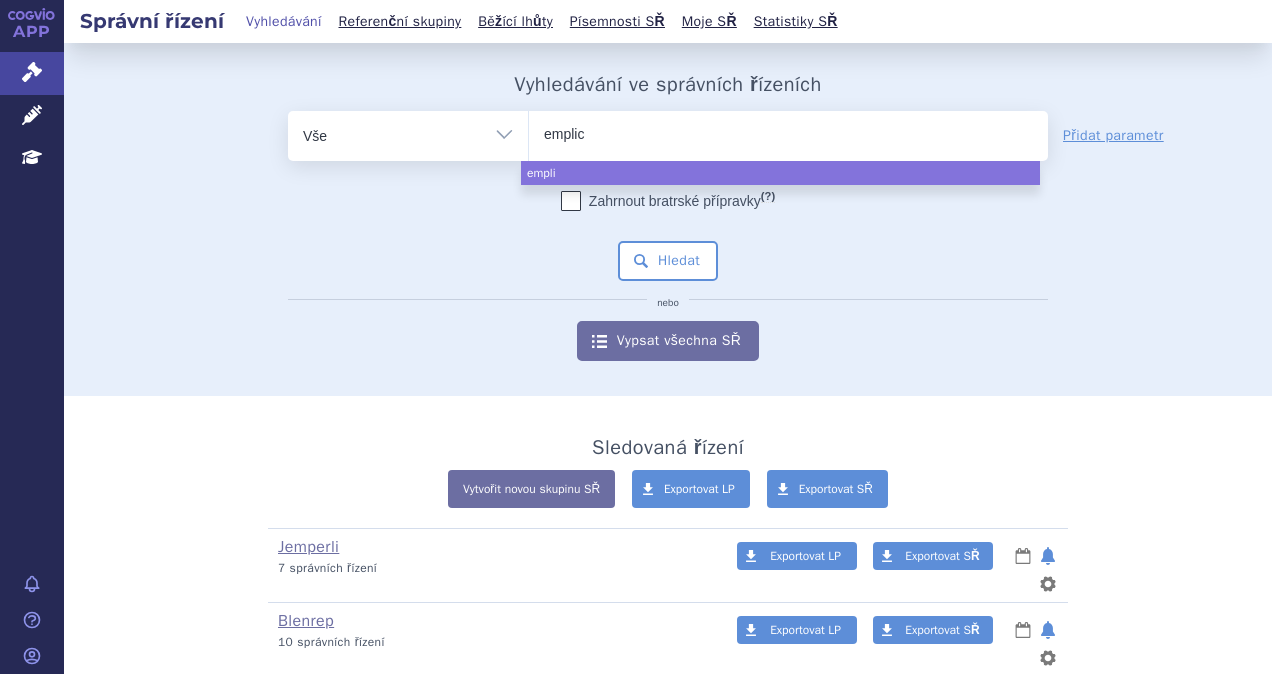 type on "emplici" 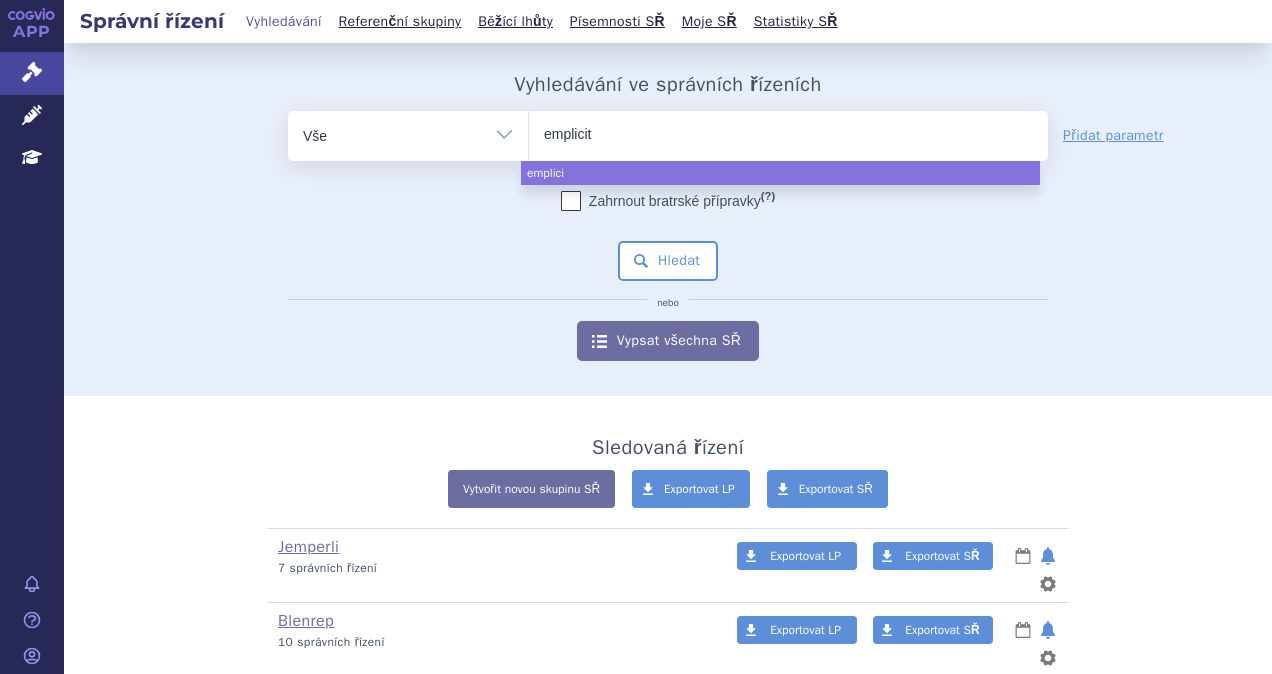 type on "empliciti" 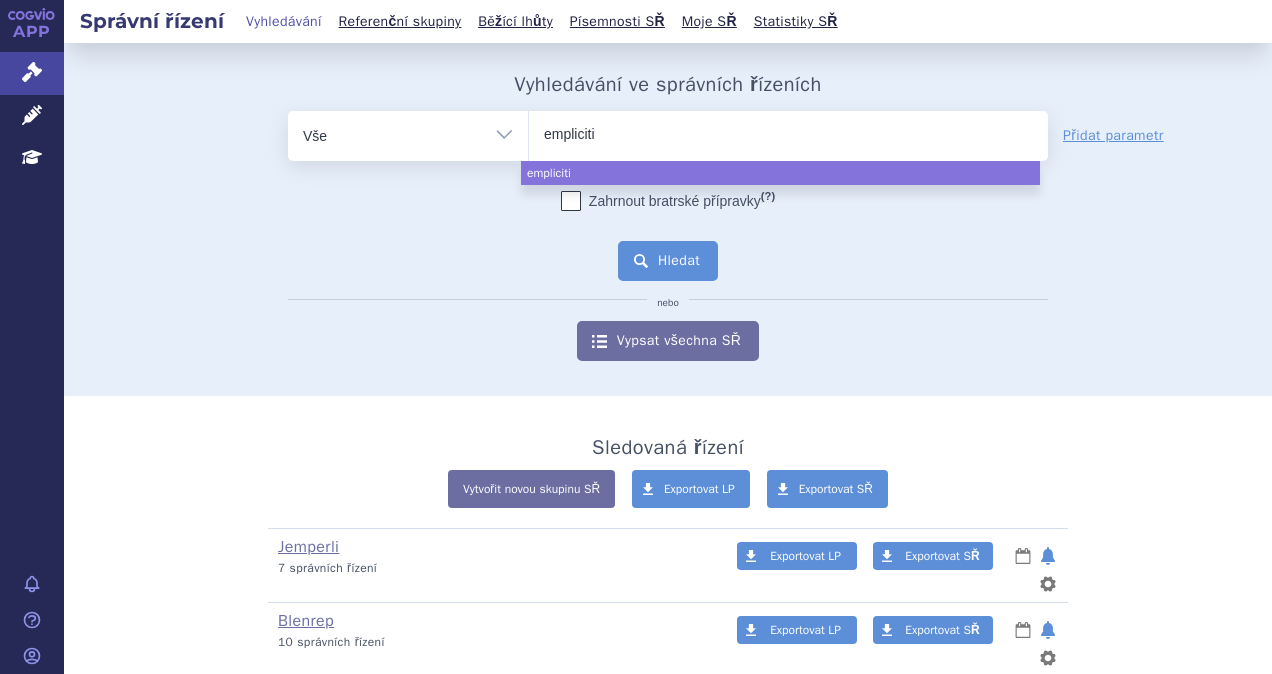select on "empliciti" 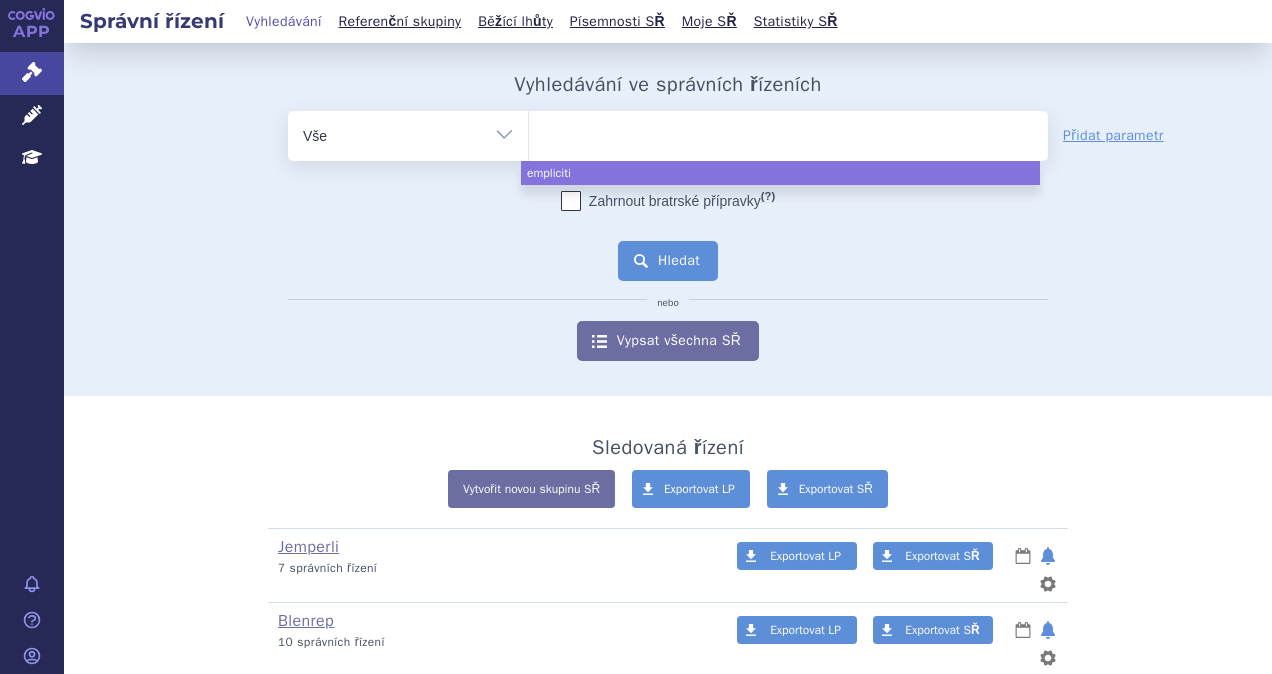 click on "Hledat" at bounding box center (668, 261) 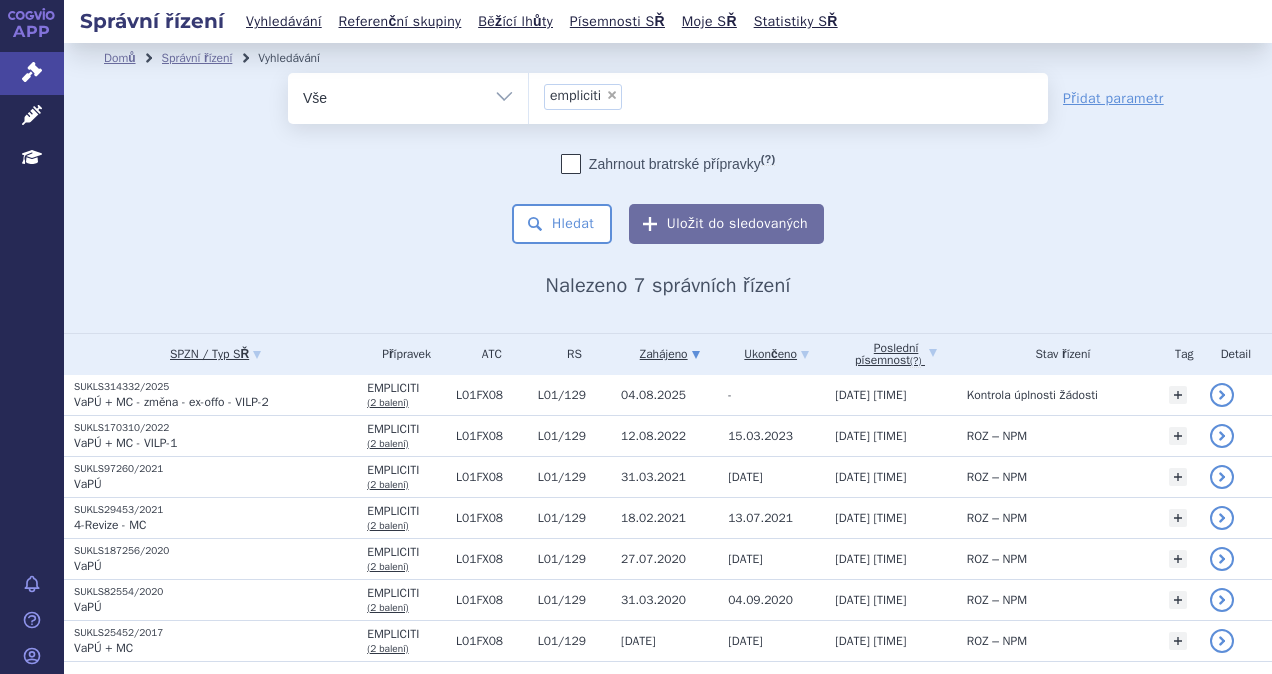 scroll, scrollTop: 0, scrollLeft: 0, axis: both 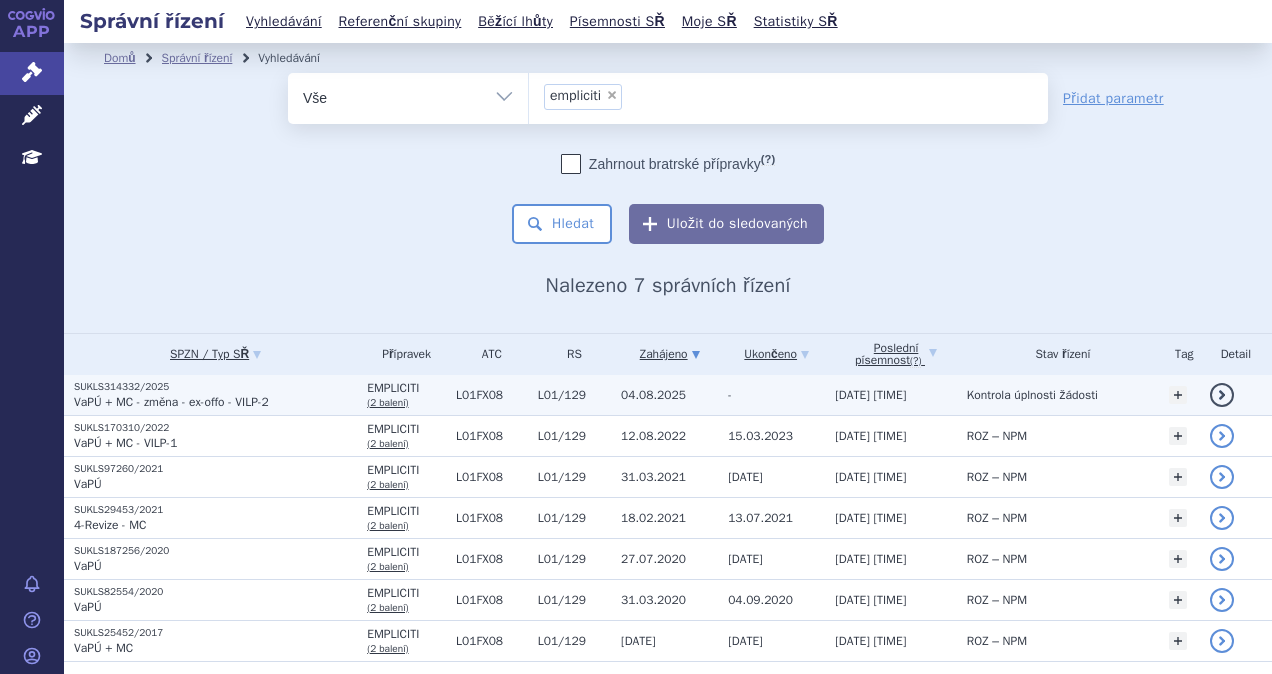 click on "VaPÚ + MC - změna - ex-offo - VILP-2" at bounding box center [215, 402] 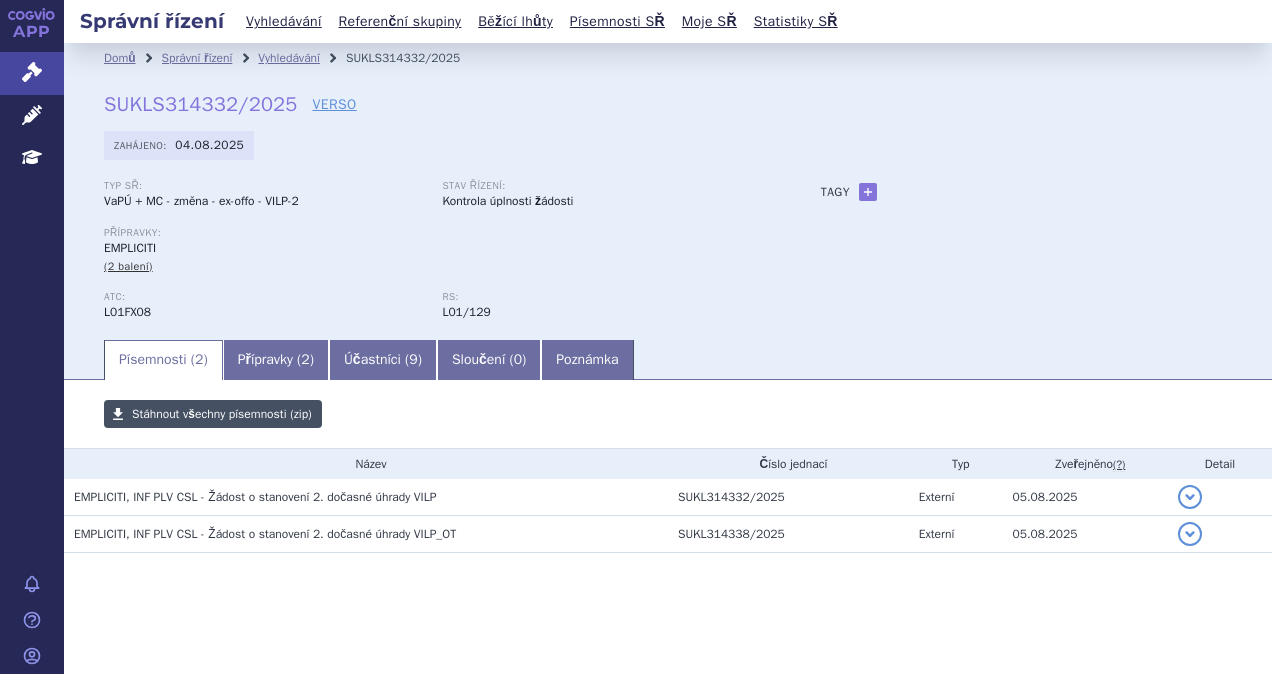 scroll, scrollTop: 0, scrollLeft: 0, axis: both 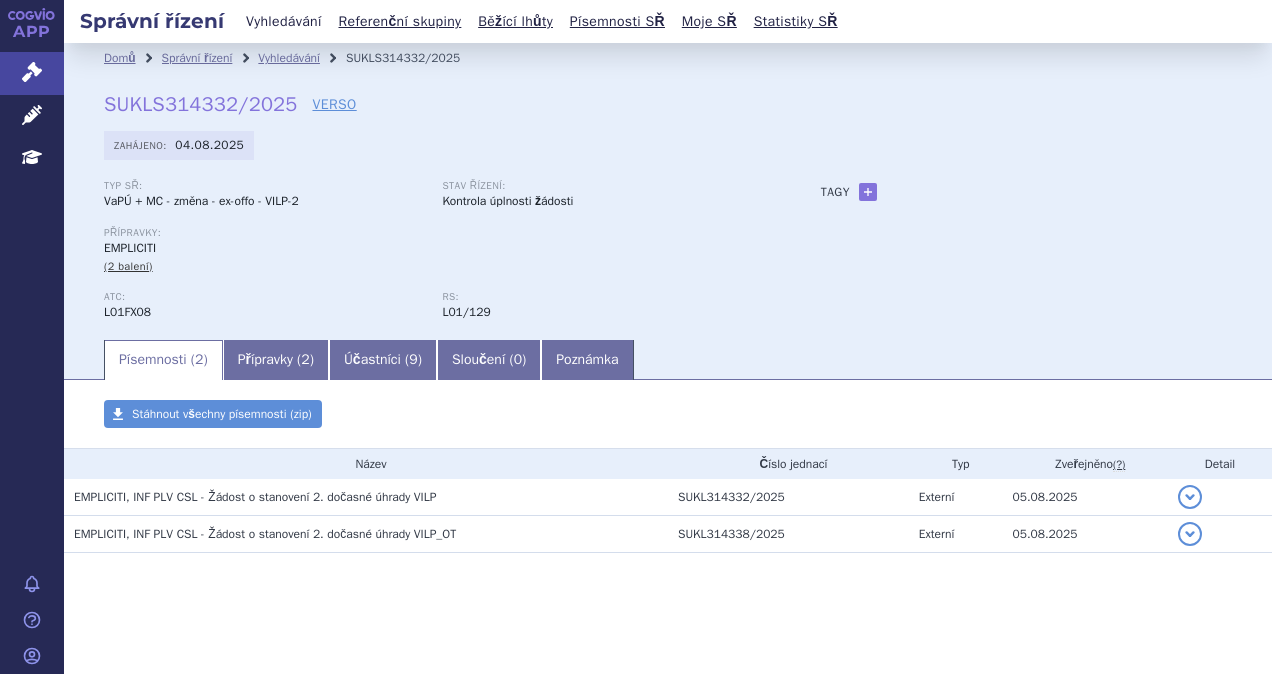 click on "Vyhledávání" at bounding box center [284, 21] 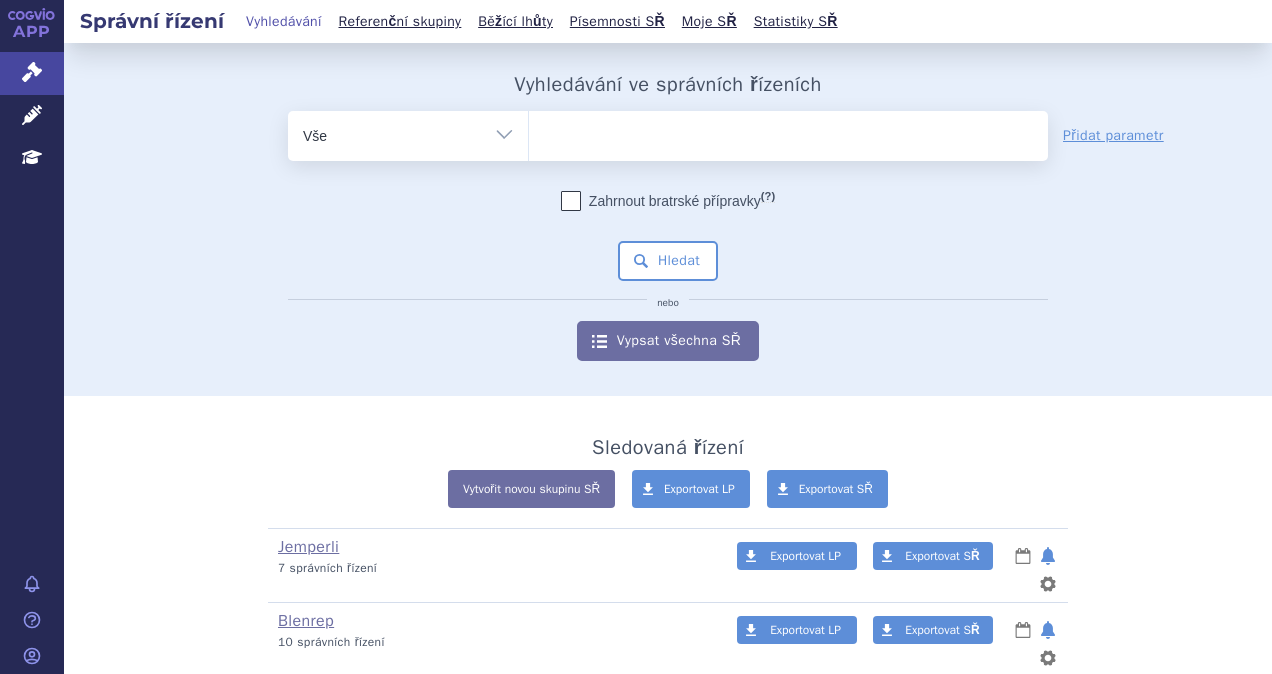 scroll, scrollTop: 0, scrollLeft: 0, axis: both 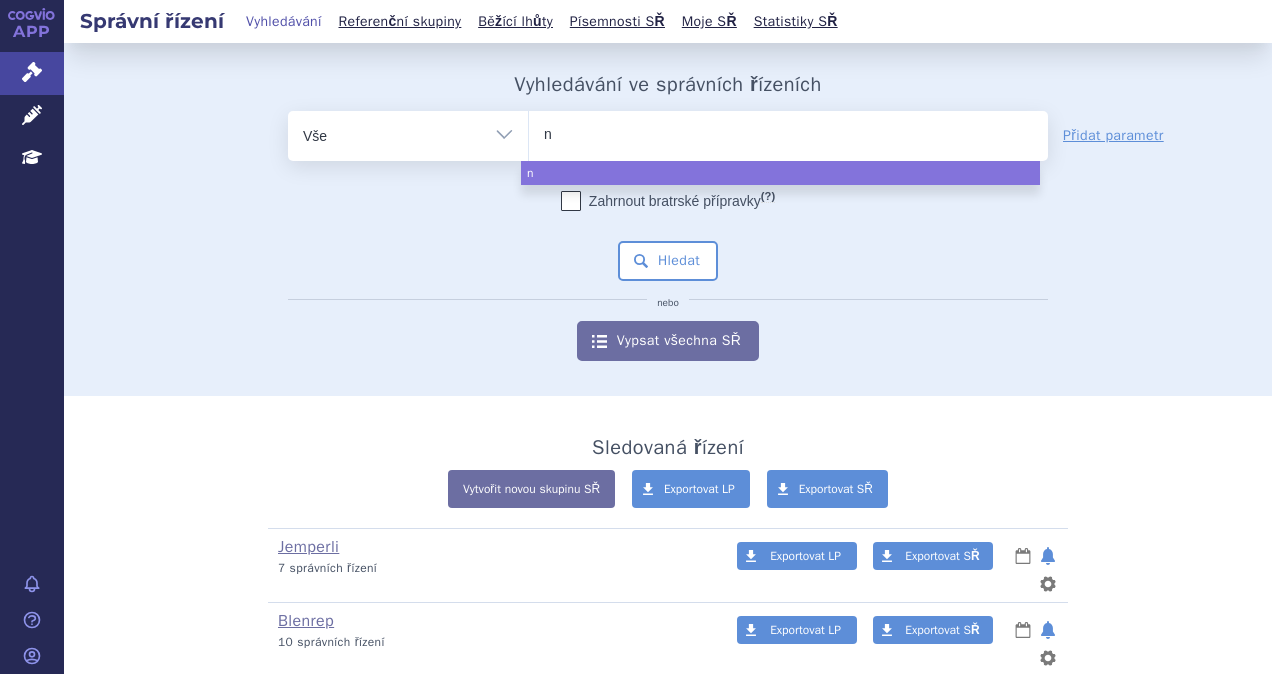 type on "ne" 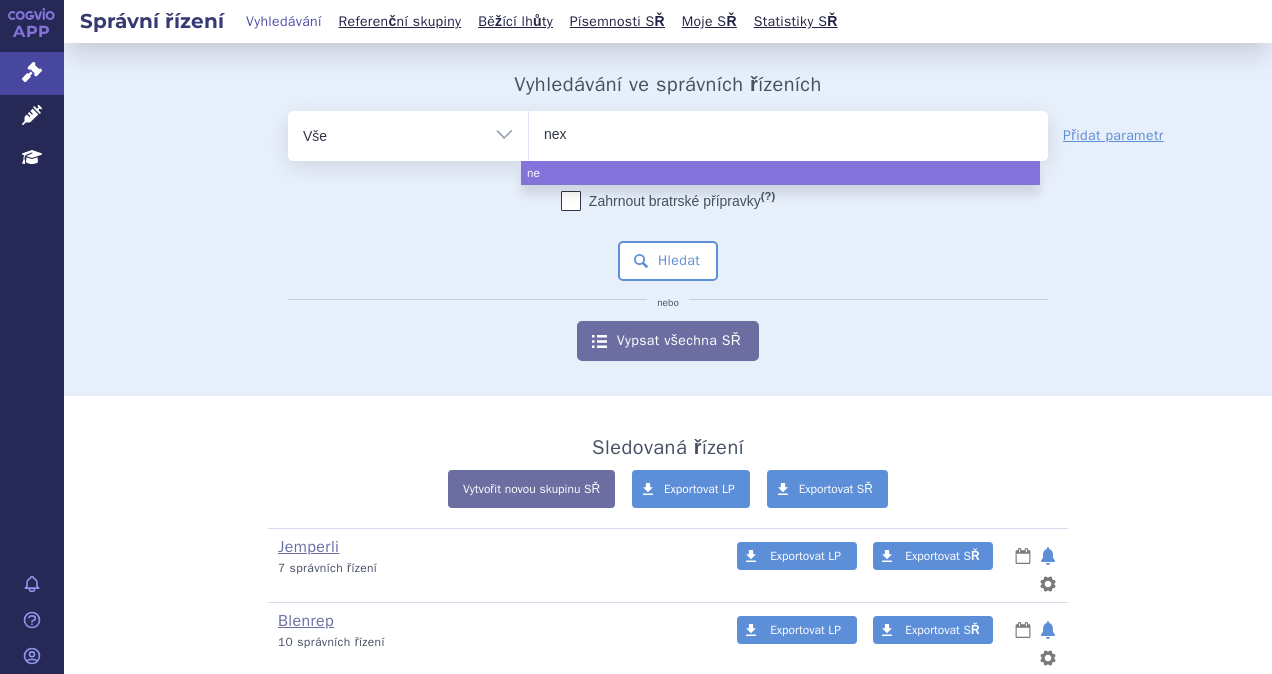 type on "nexp" 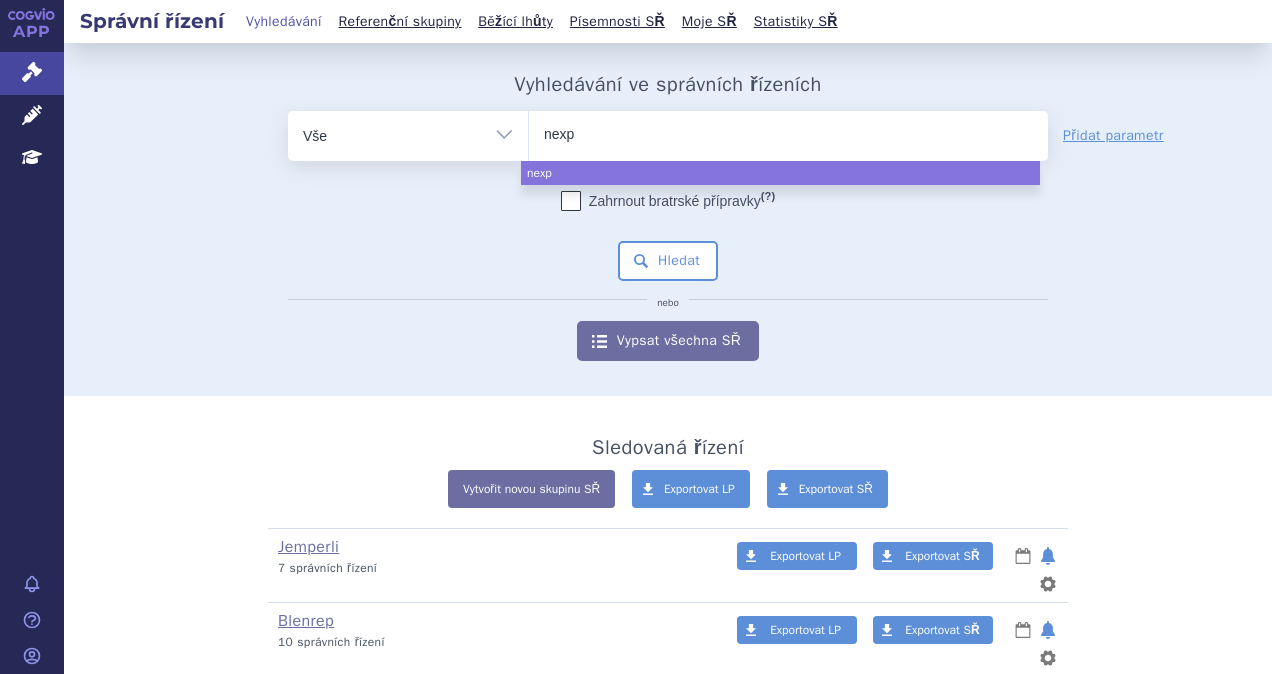 type on "nexpo" 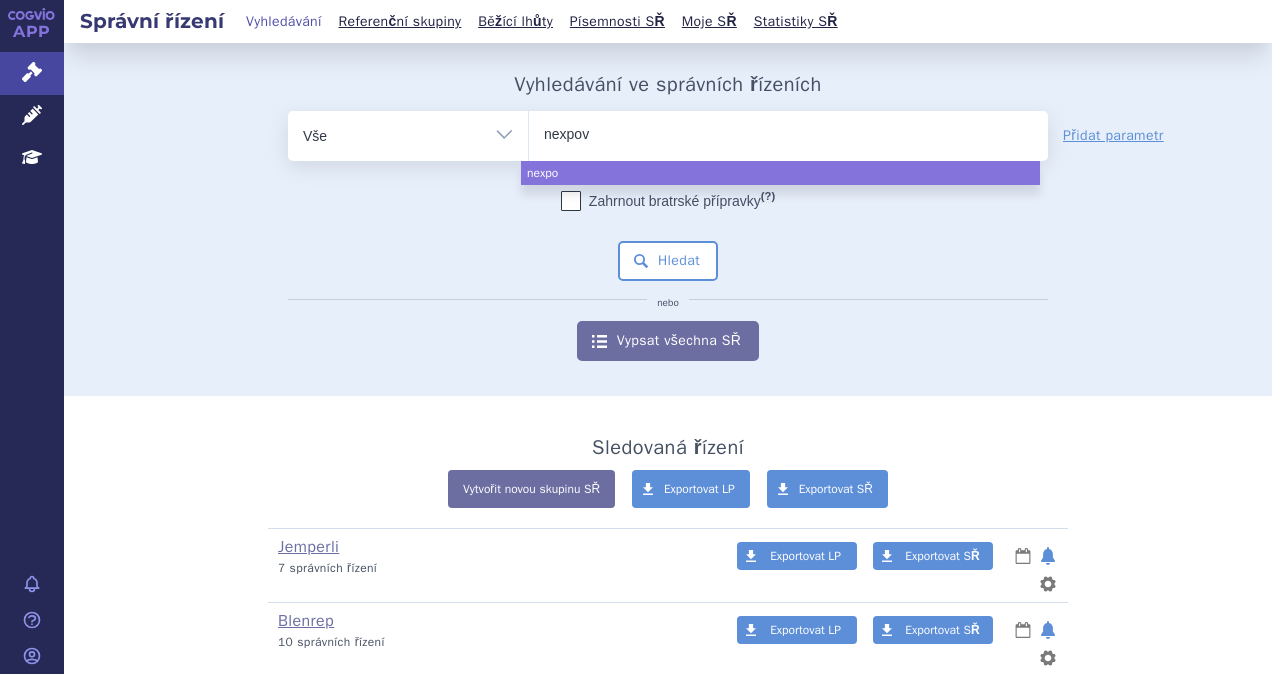 type on "nexpovi" 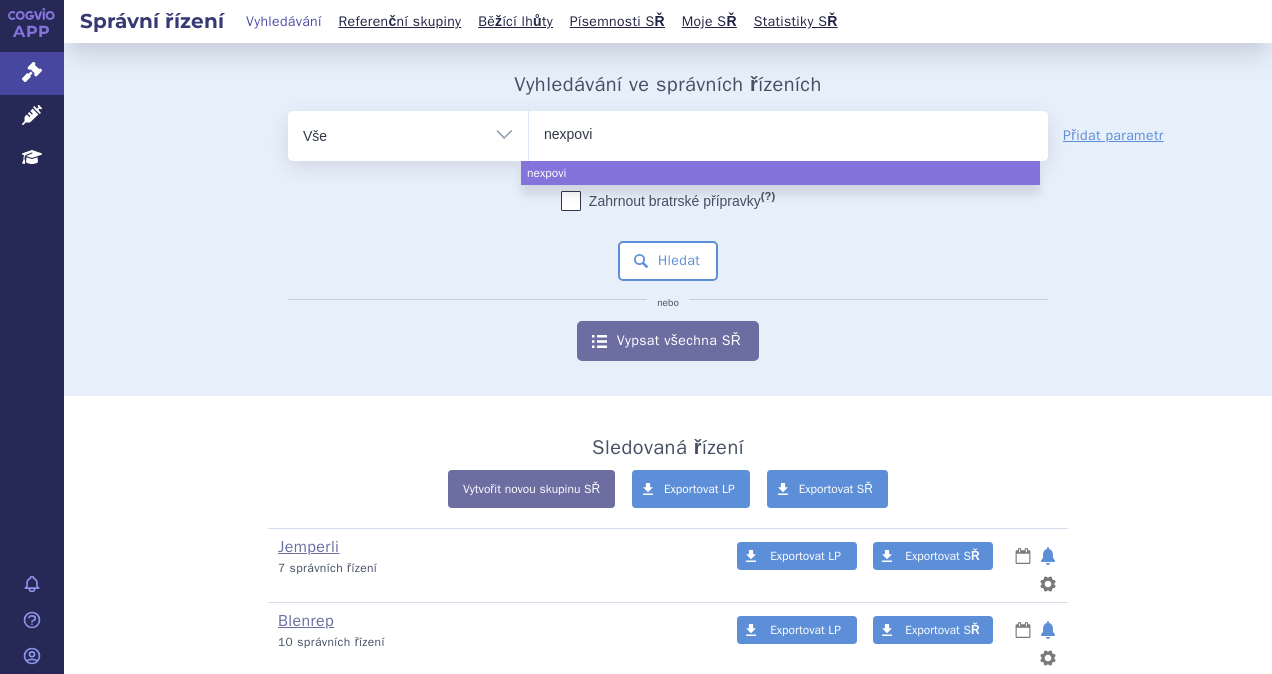 type on "nexpovio" 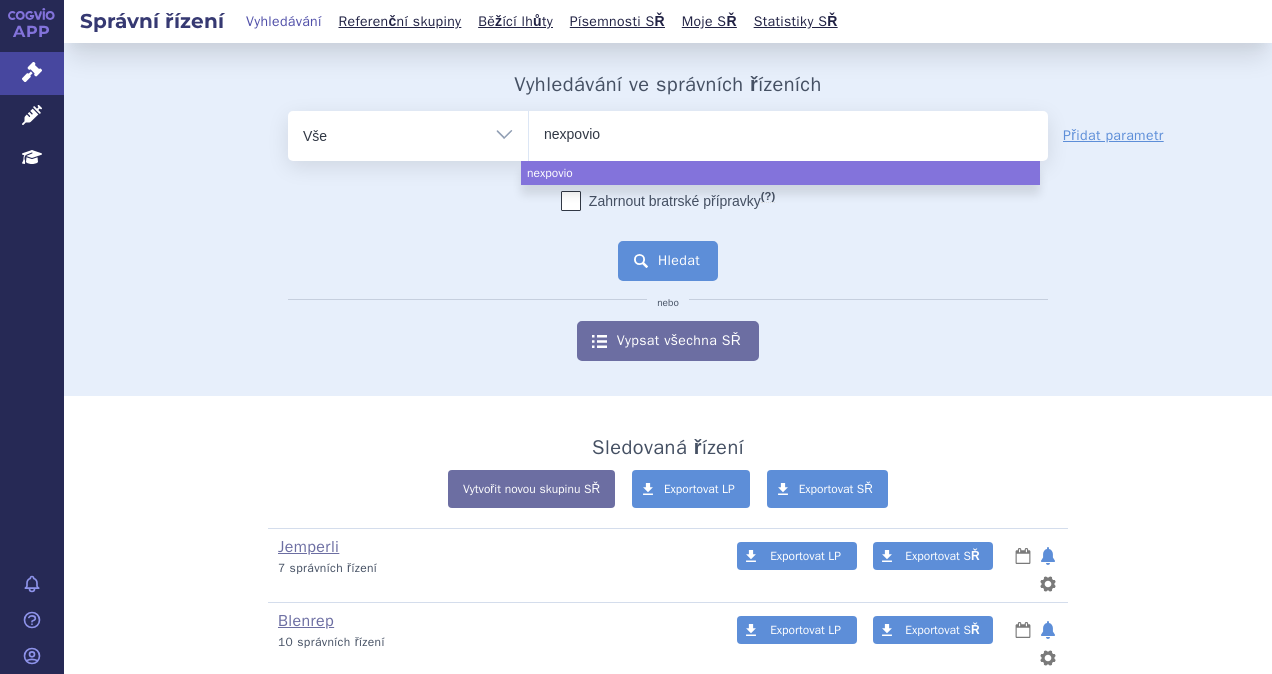 select on "nexpovio" 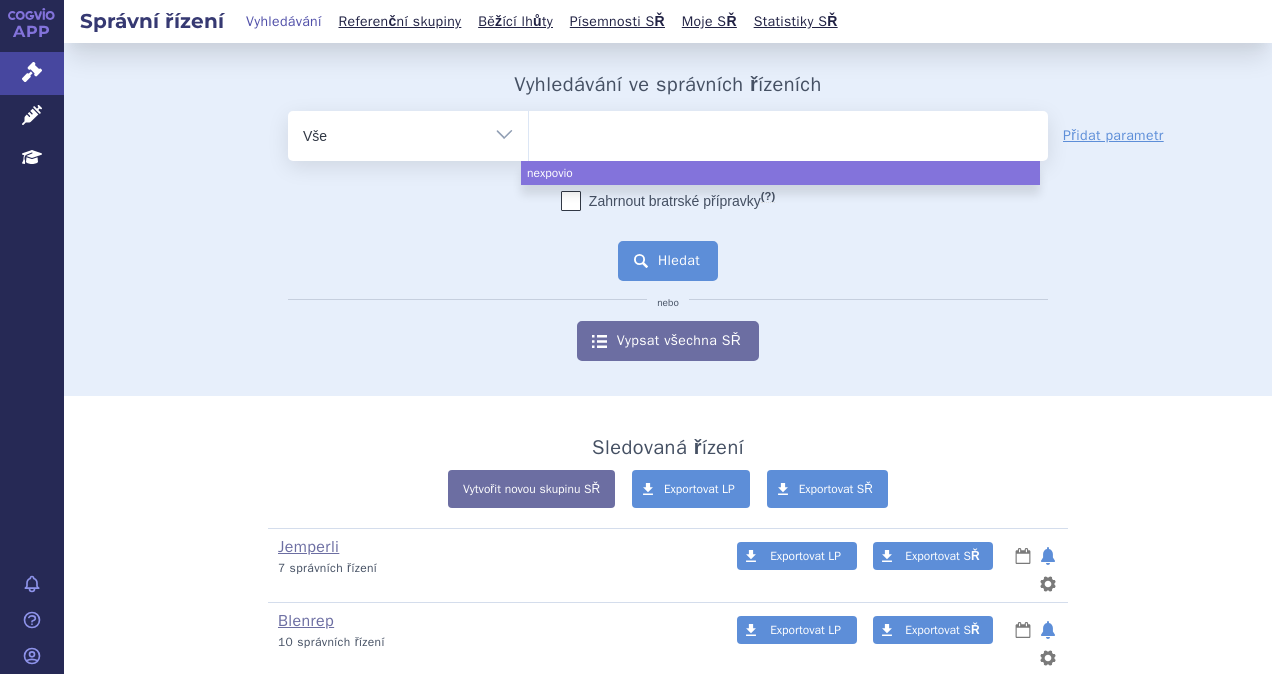 click on "Hledat" at bounding box center [668, 261] 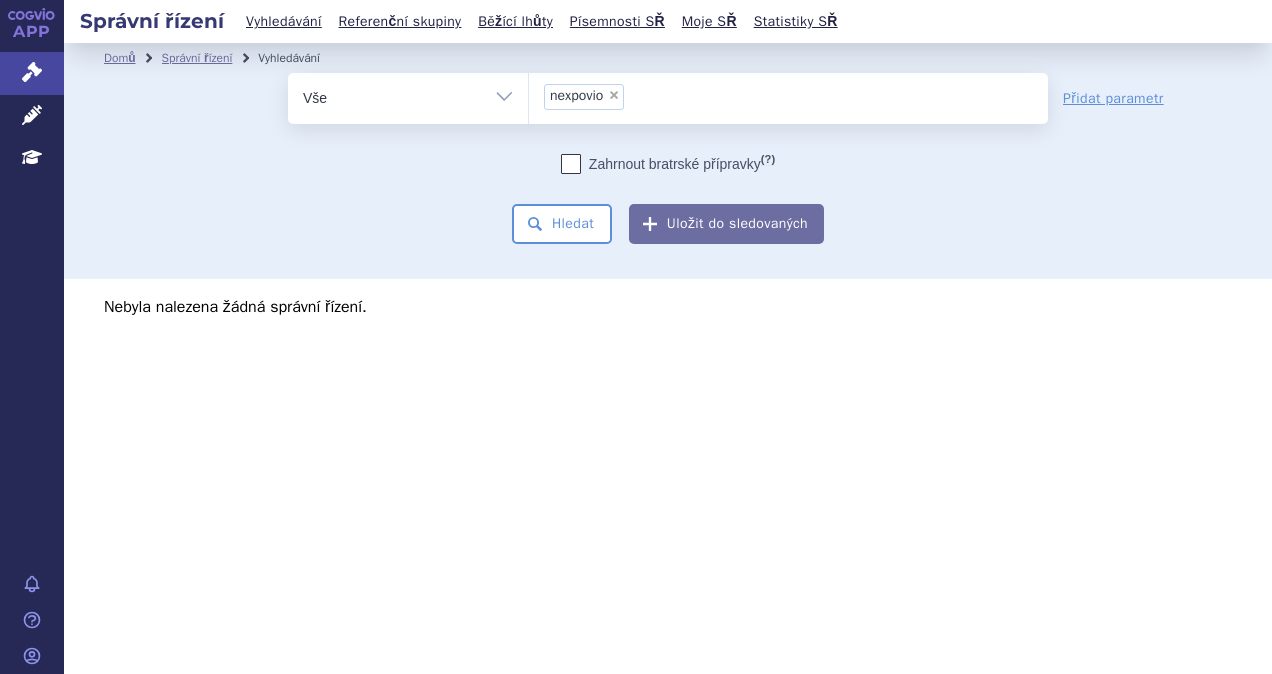 scroll, scrollTop: 0, scrollLeft: 0, axis: both 